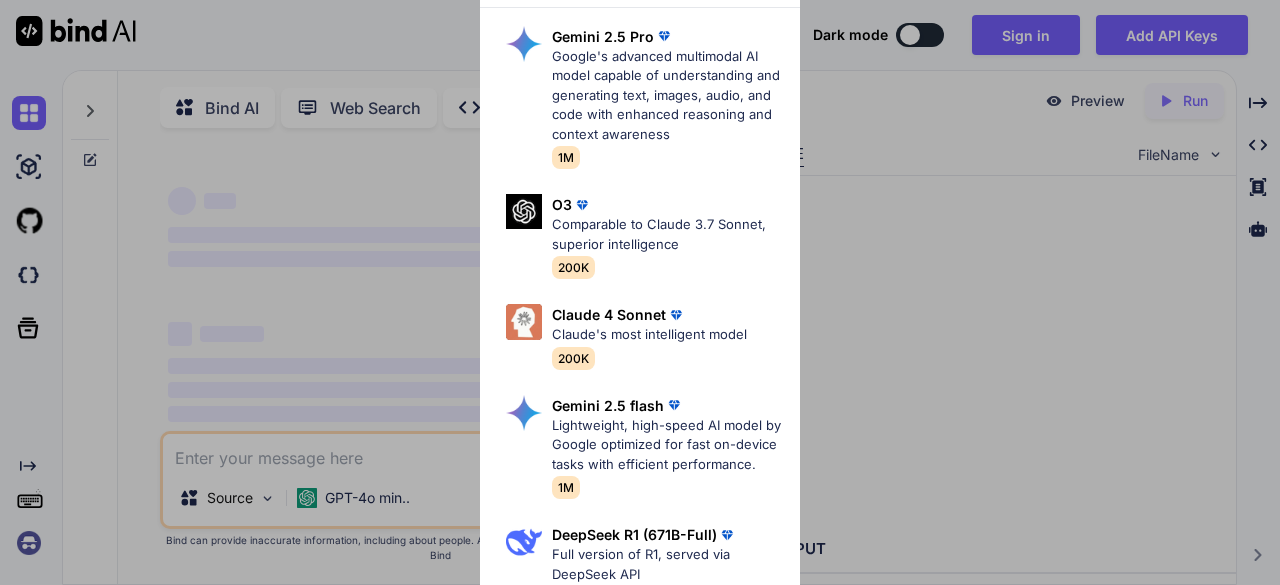 scroll, scrollTop: 0, scrollLeft: 0, axis: both 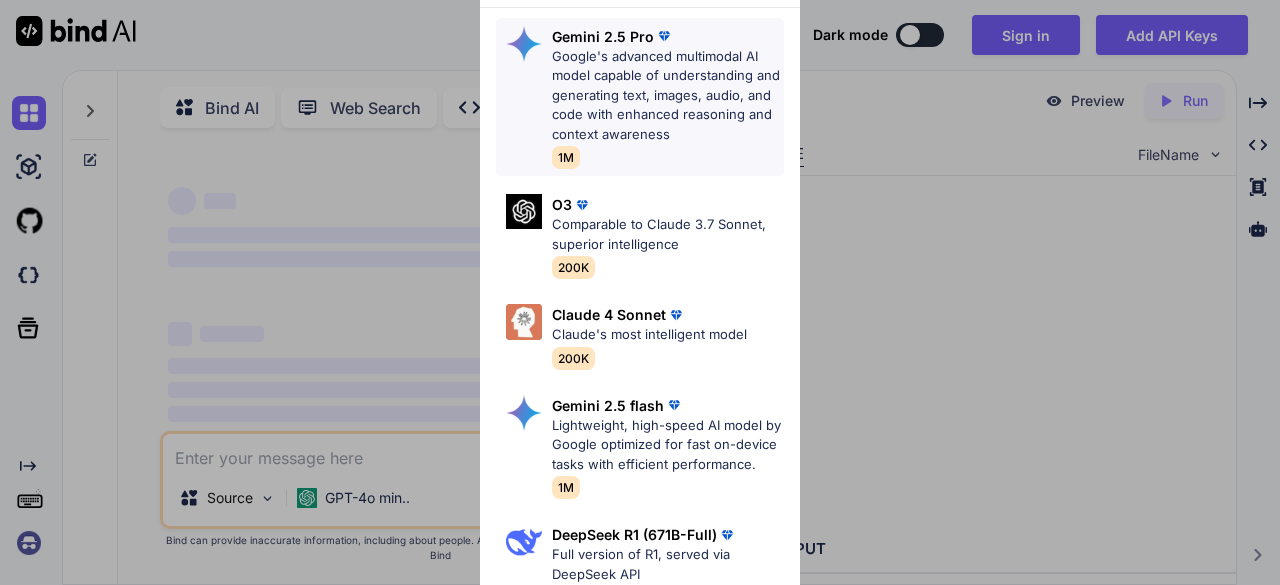 click on "Google's advanced multimodal AI model capable of understanding and generating text, images, audio, and code with enhanced reasoning and context awareness" at bounding box center [668, 96] 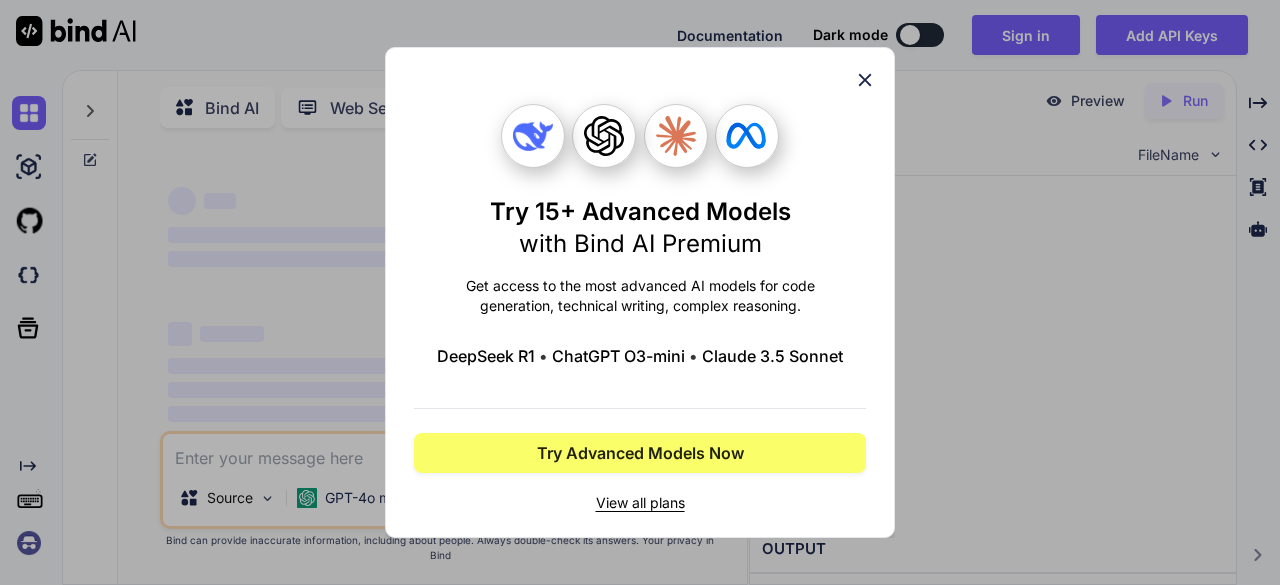 click 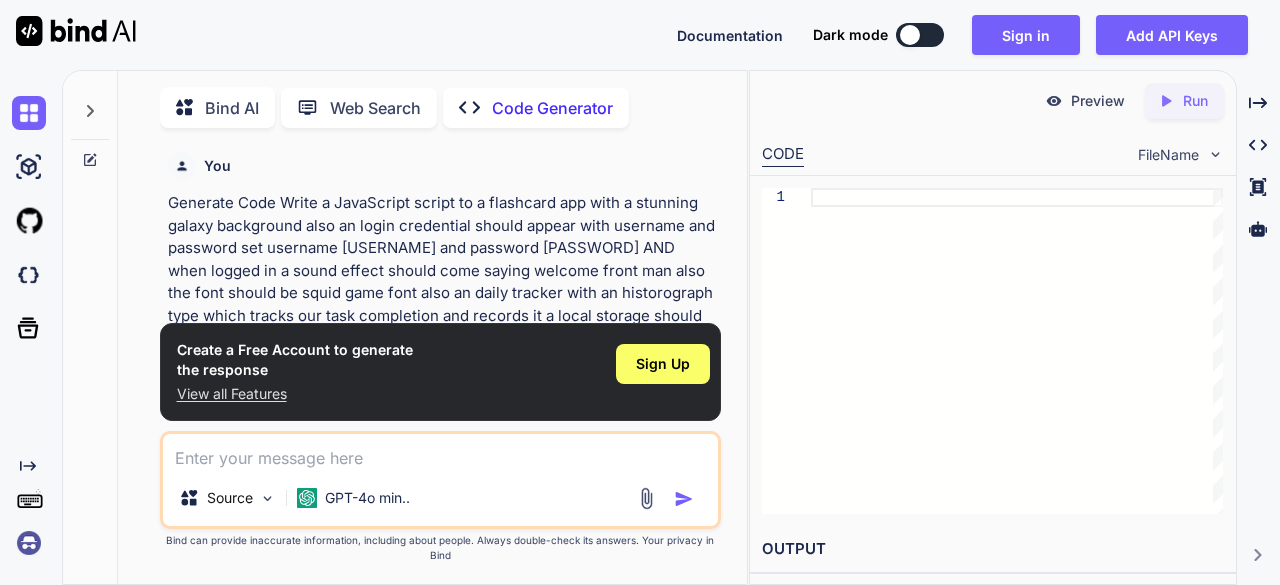 scroll, scrollTop: 7, scrollLeft: 0, axis: vertical 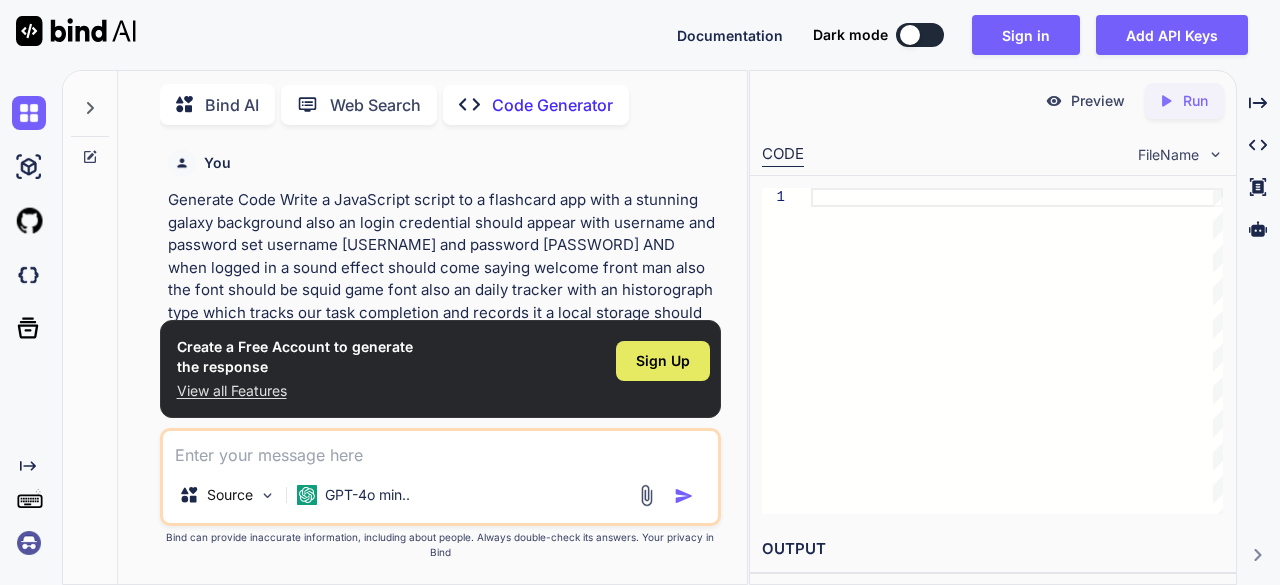 click on "Sign Up" at bounding box center (663, 361) 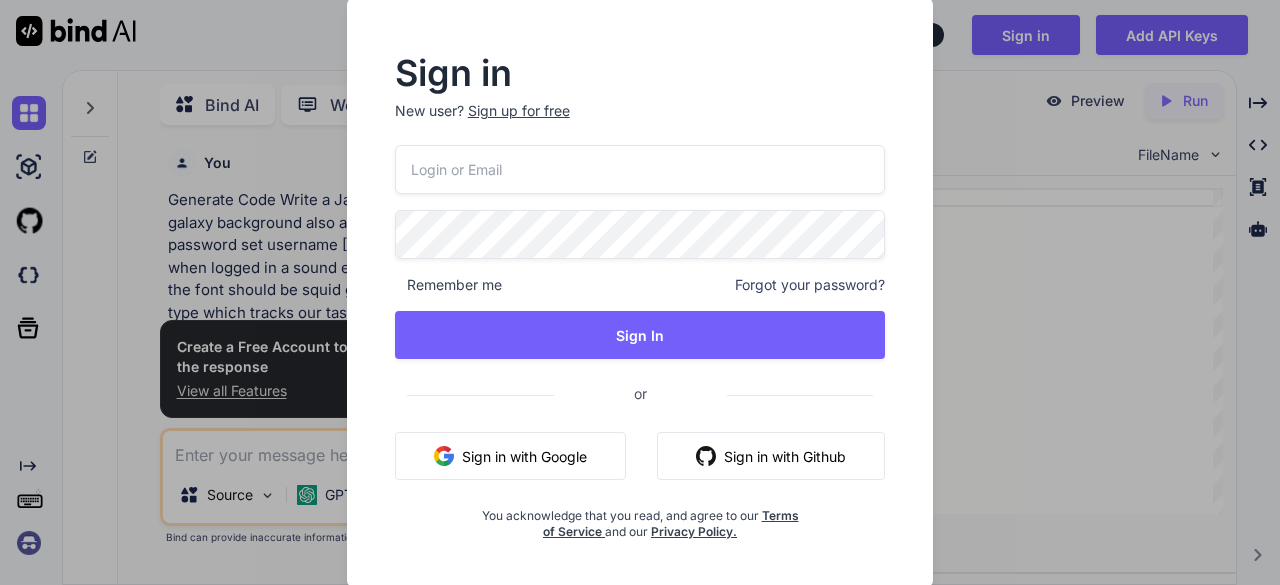 click on "Sign in with Google" at bounding box center (510, 456) 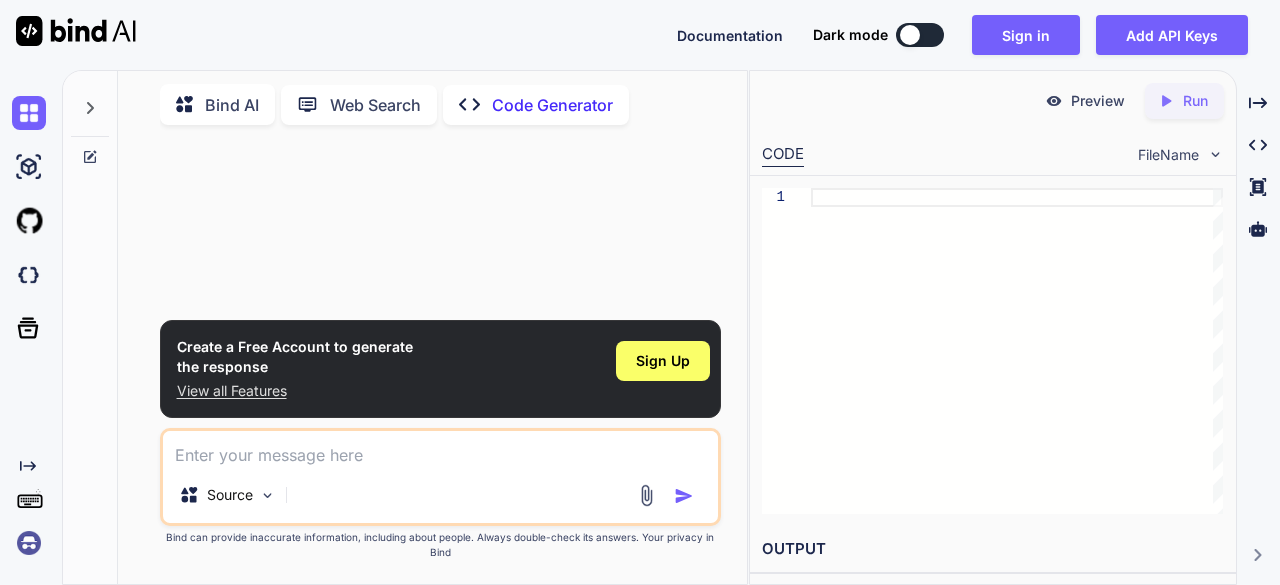 type on "x" 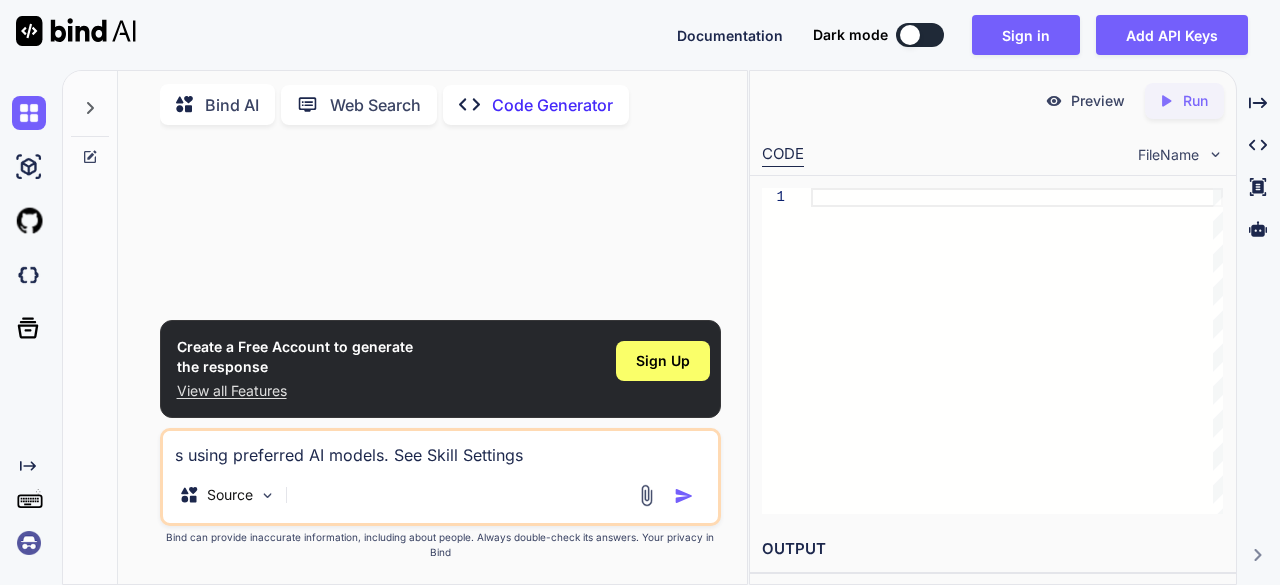 scroll, scrollTop: 386, scrollLeft: 0, axis: vertical 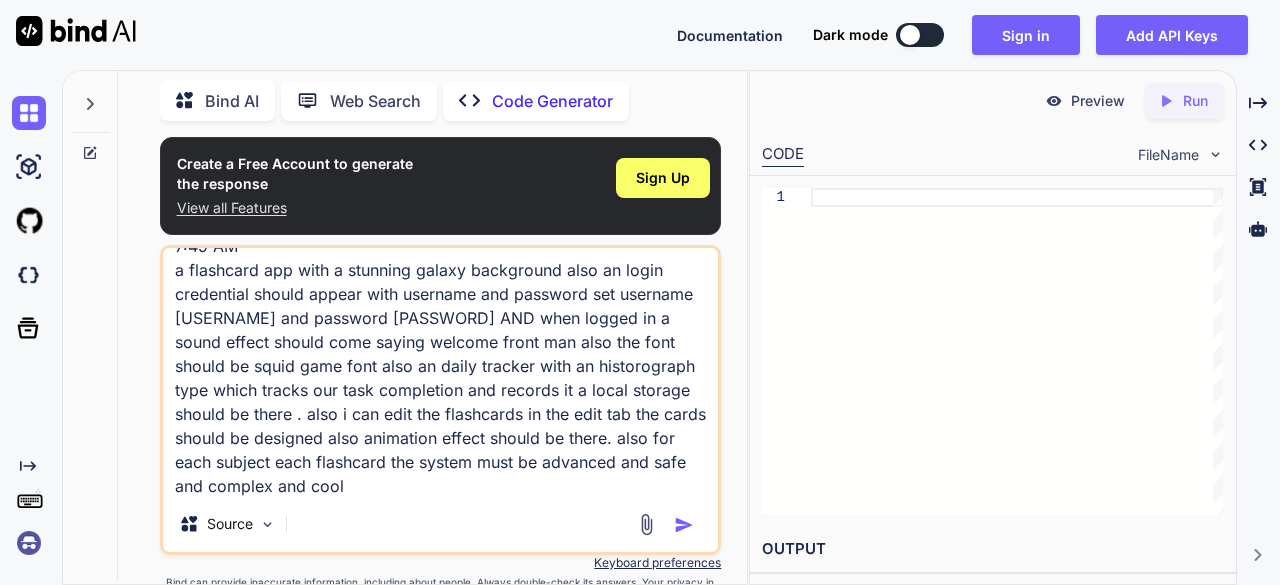 type on "s using preferred AI models. See Skill Settings
Ninja Models
Reasoning 2.0
Advanced reasoning for complex logic and coding
Turbo 1.0
Fast with mix of internal models
Apex 1.0
Slow & high quality using premium external models
External AI Models
Flashcard app with galaxy background
7:49 AM
a flashcard app with a stunning galaxy background also an login credential should appear with username and password set username [USERNAME] and password [PASSWORD] AND when logged in a sound effect should come saying welcome front man also the font should be squid game font also an daily tracker with an historograph type which tracks our task completion and records it a local storage should be there . also i can edit the flashcards in the edit tab the cards should be designed also animation effect should be there. also for each subject each flashcard the system must be advanced and safe and complex and cool" 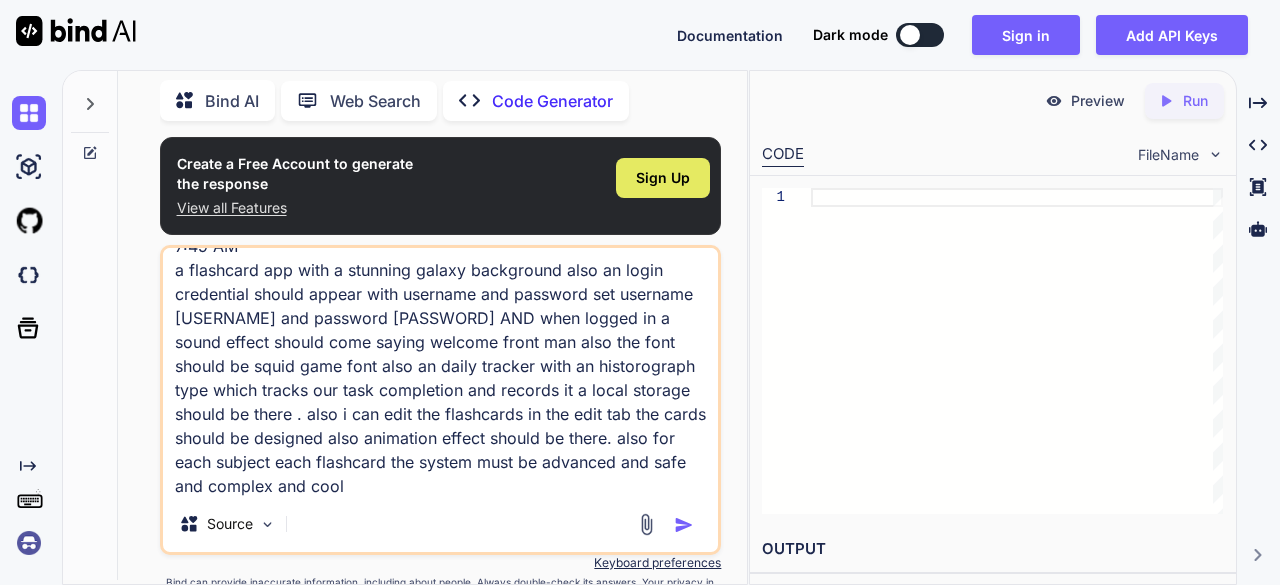 click on "Sign Up" at bounding box center [663, 178] 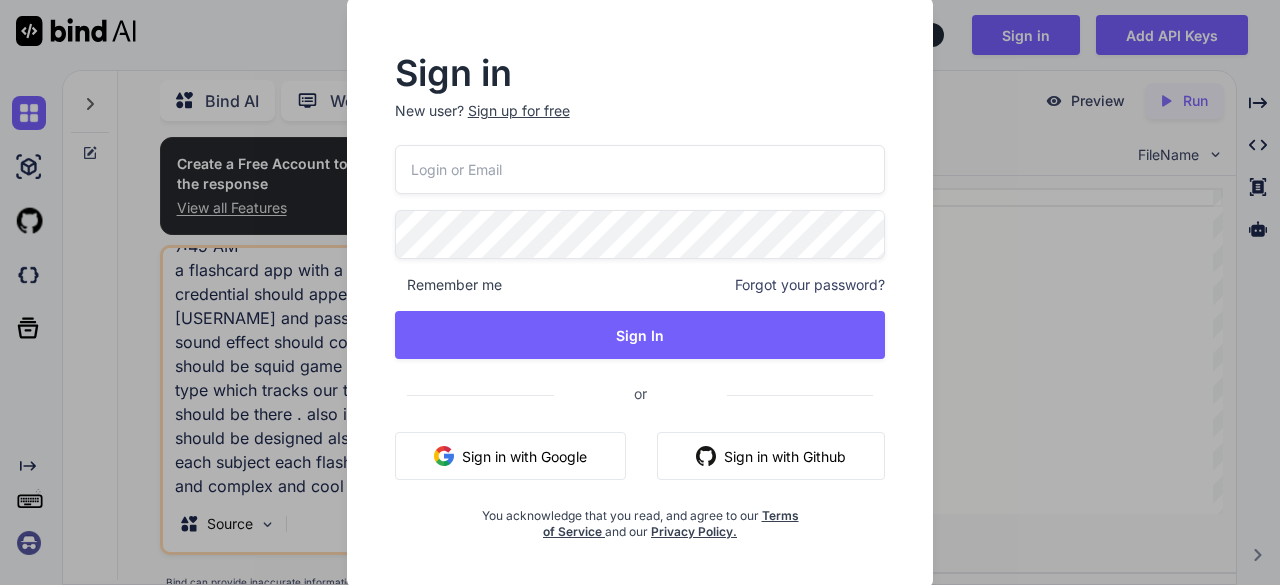 drag, startPoint x: 1089, startPoint y: 92, endPoint x: 564, endPoint y: 81, distance: 525.11523 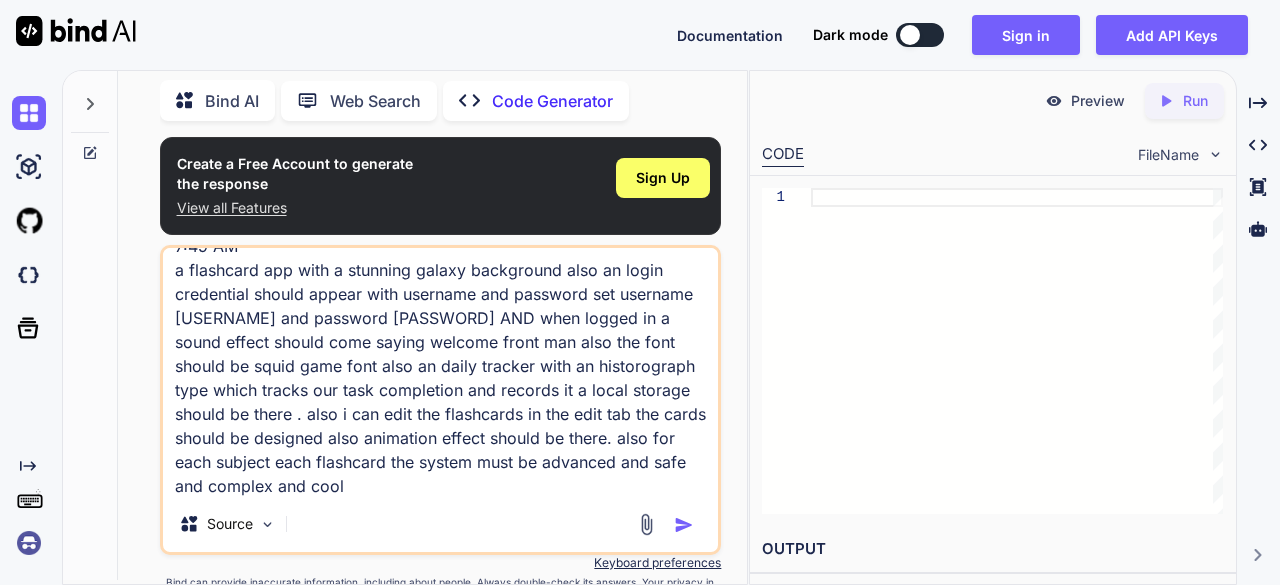 click at bounding box center [684, 525] 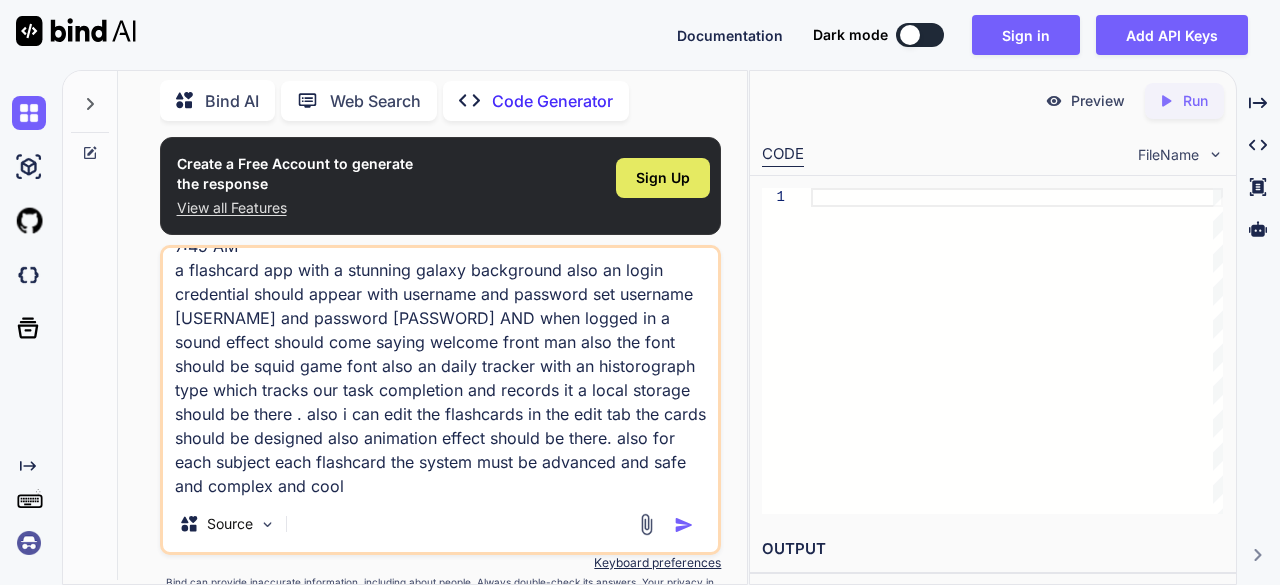 click on "Sign Up" at bounding box center (663, 178) 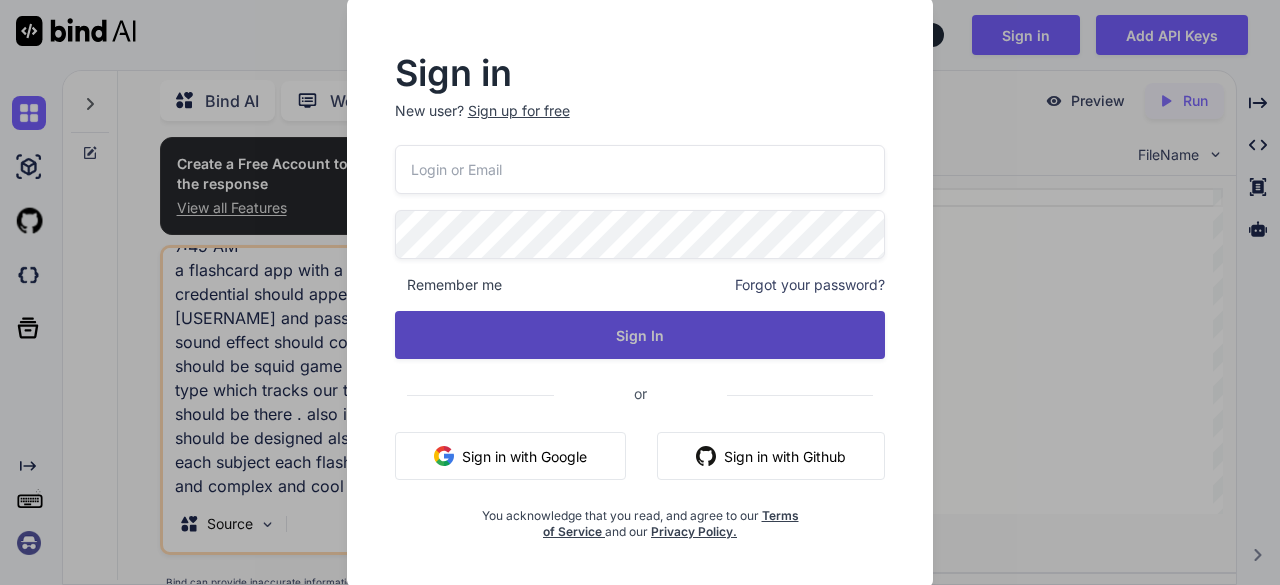 click on "Sign In" at bounding box center [640, 335] 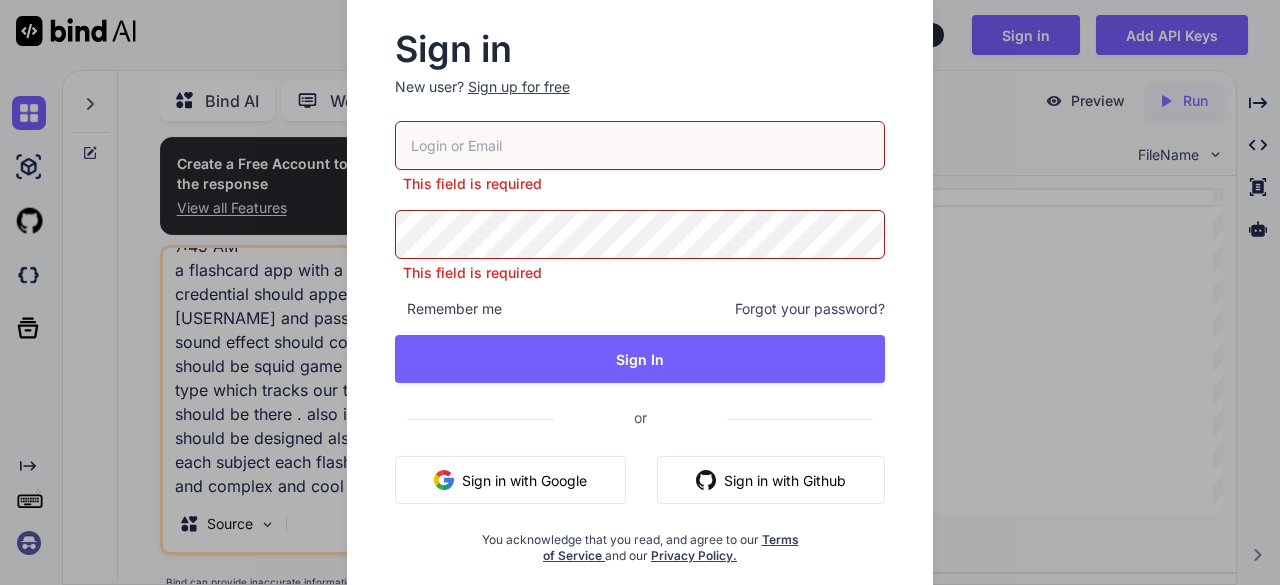 click on "Sign in with Google" at bounding box center [510, 480] 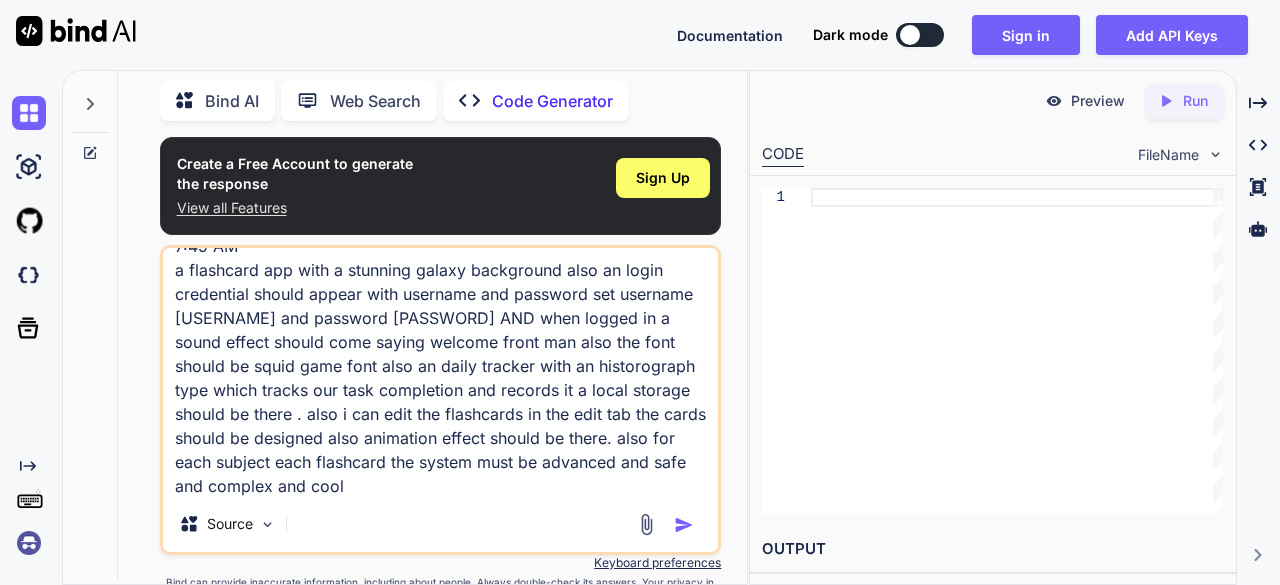 click at bounding box center (684, 525) 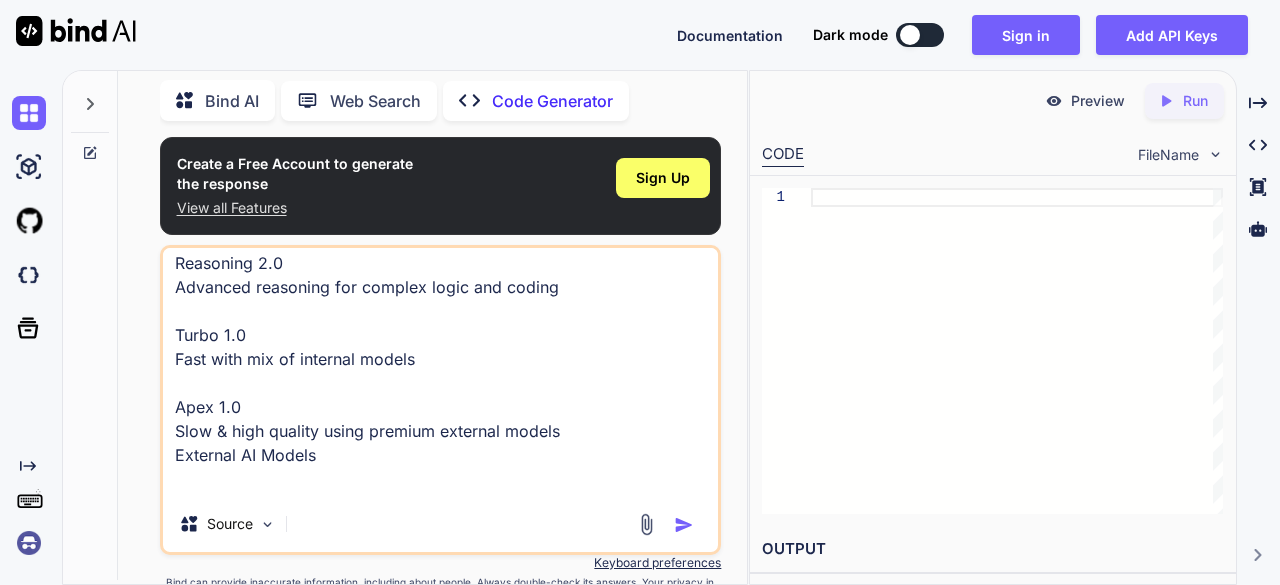 scroll, scrollTop: 90, scrollLeft: 0, axis: vertical 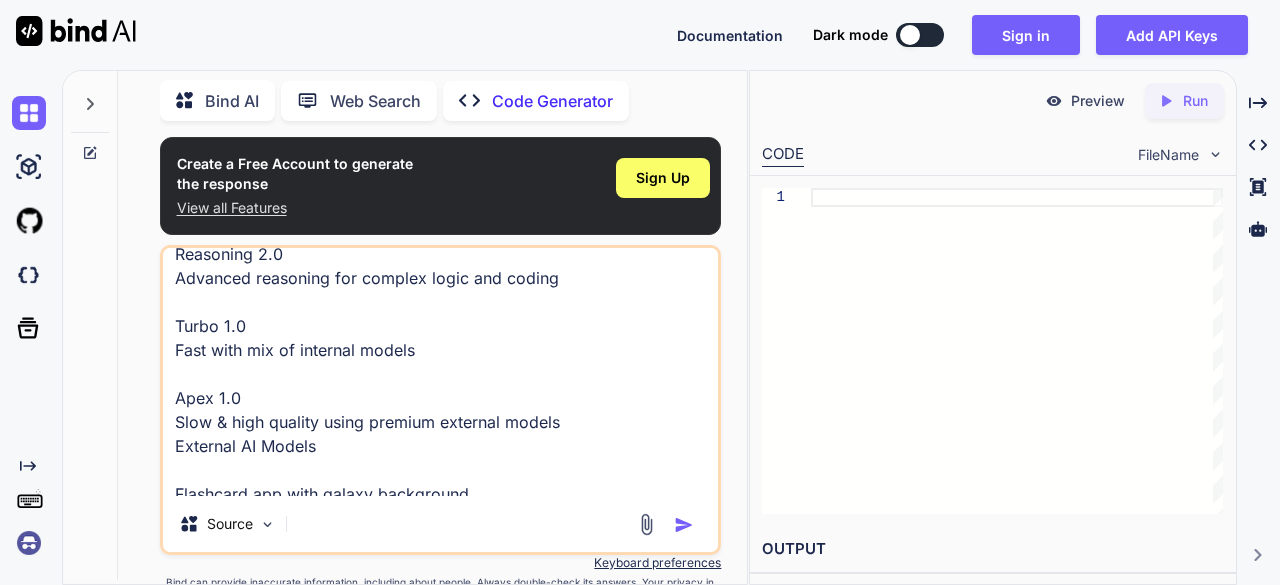 type on "x" 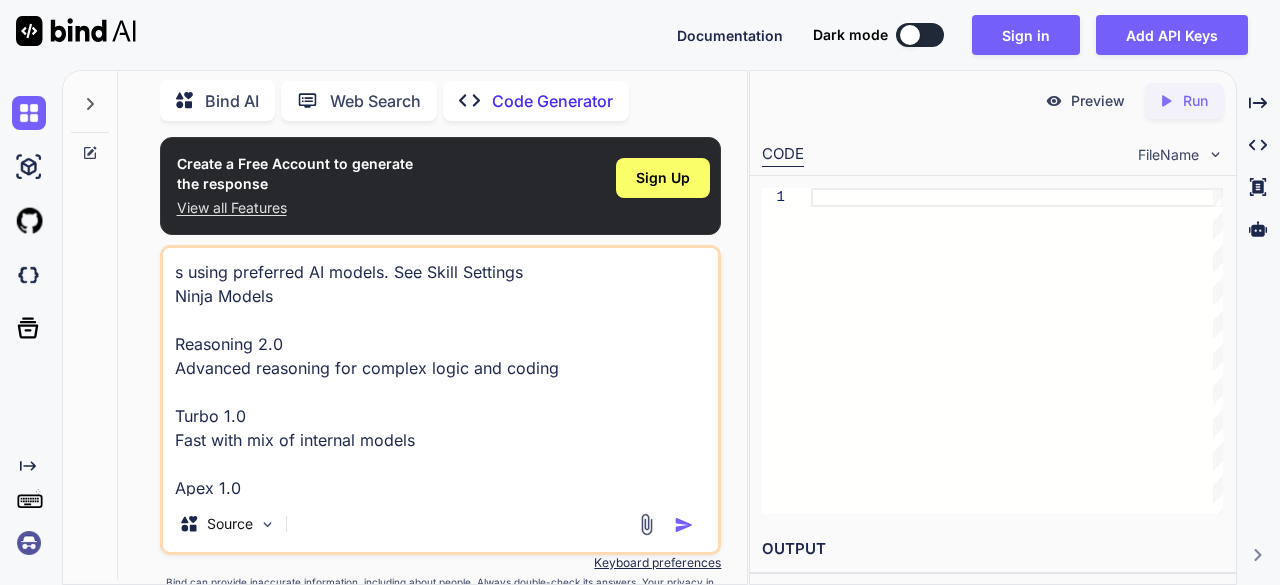 drag, startPoint x: 470, startPoint y: 489, endPoint x: 139, endPoint y: 204, distance: 436.79056 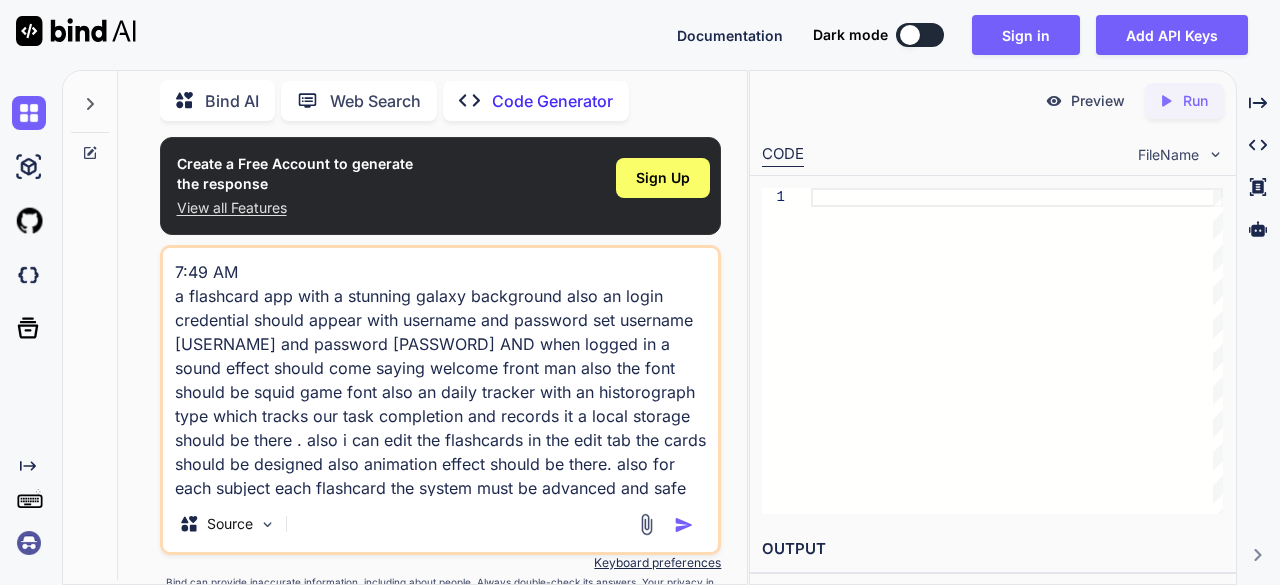 click on "7:49 AM
a flashcard app with a stunning galaxy background also an login credential should appear with username and password set username [USERNAME] and password [PASSWORD] AND when logged in a sound effect should come saying welcome front man also the font should be squid game font also an daily tracker with an historograph type which tracks our task completion and records it a local storage should be there . also i can edit the flashcards in the edit tab the cards should be designed also animation effect should be there. also for each subject each flashcard the system must be advanced and safe and complex and cool" at bounding box center (441, 372) 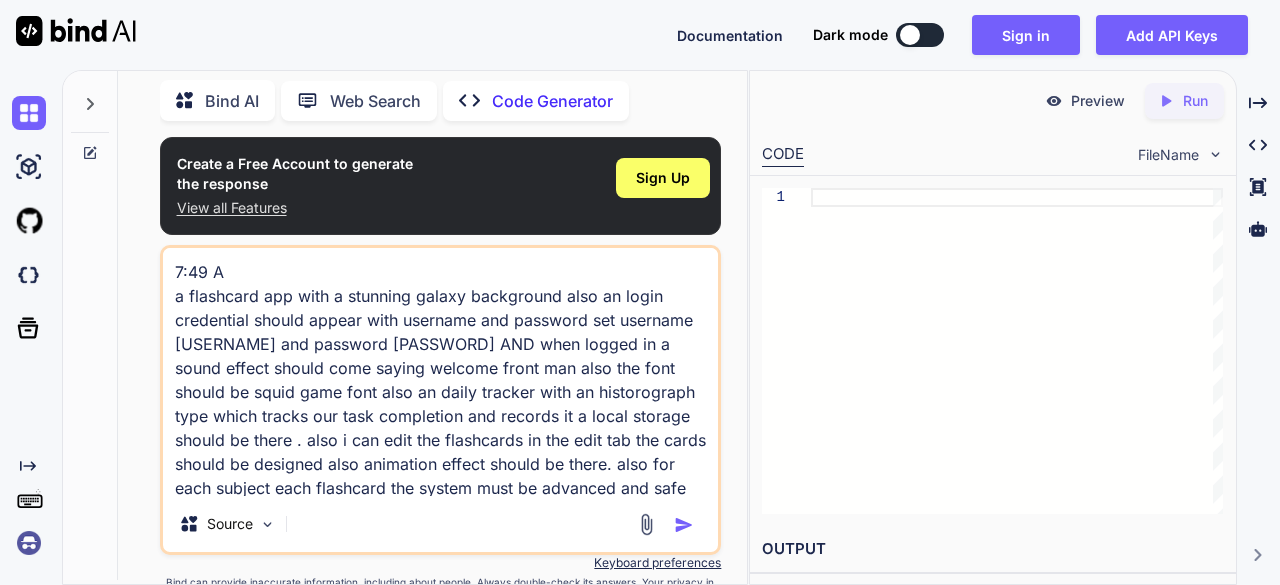 type on "7:49
a flashcard app with a stunning galaxy background also an login credential should appear with username and password set username [USERNAME] and password [PASSWORD] AND when logged in a sound effect should come saying welcome front man also the font should be squid game font also an daily tracker with an historograph type which tracks our task completion and records it a local storage should be there . also i can edit the flashcards in the edit tab the cards should be designed also animation effect should be there. also for each subject each flashcard the system must be advanced and safe and complex and cool" 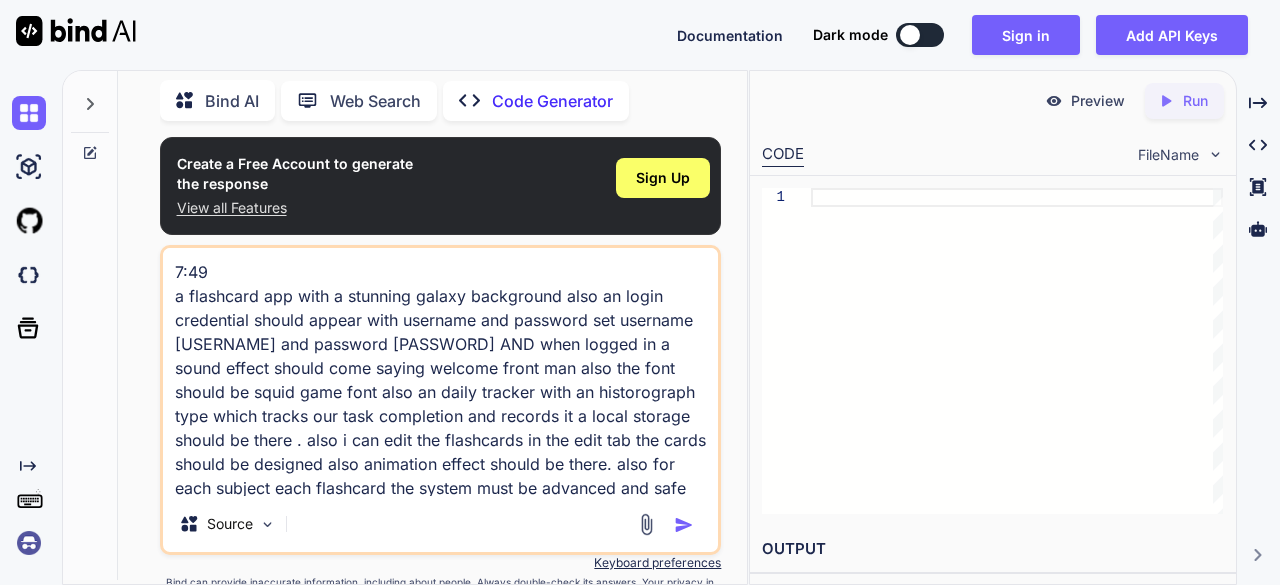 type on "7:49
a flashcard app with a stunning galaxy background also an login credential should appear with username and password set username [USERNAME] and password [PASSWORD] AND when logged in a sound effect should come saying welcome front man also the font should be squid game font also an daily tracker with an historograph type which tracks our task completion and records it a local storage should be there . also i can edit the flashcards in the edit tab the cards should be designed also animation effect should be there. also for each subject each flashcard the system must be advanced and safe and complex and cool" 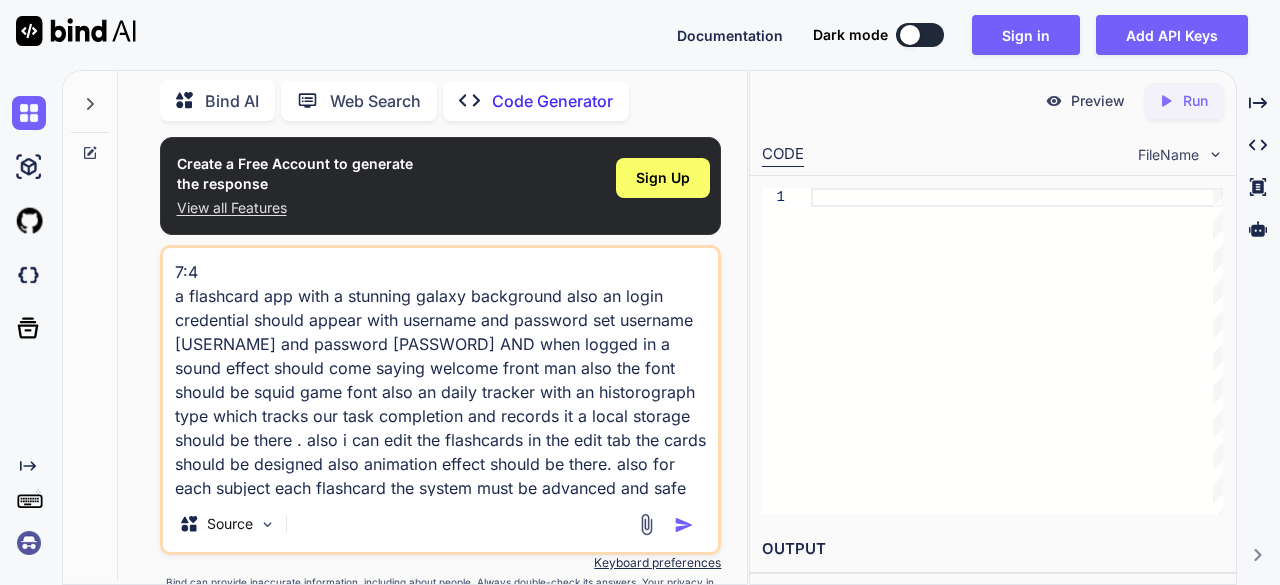 type on "x" 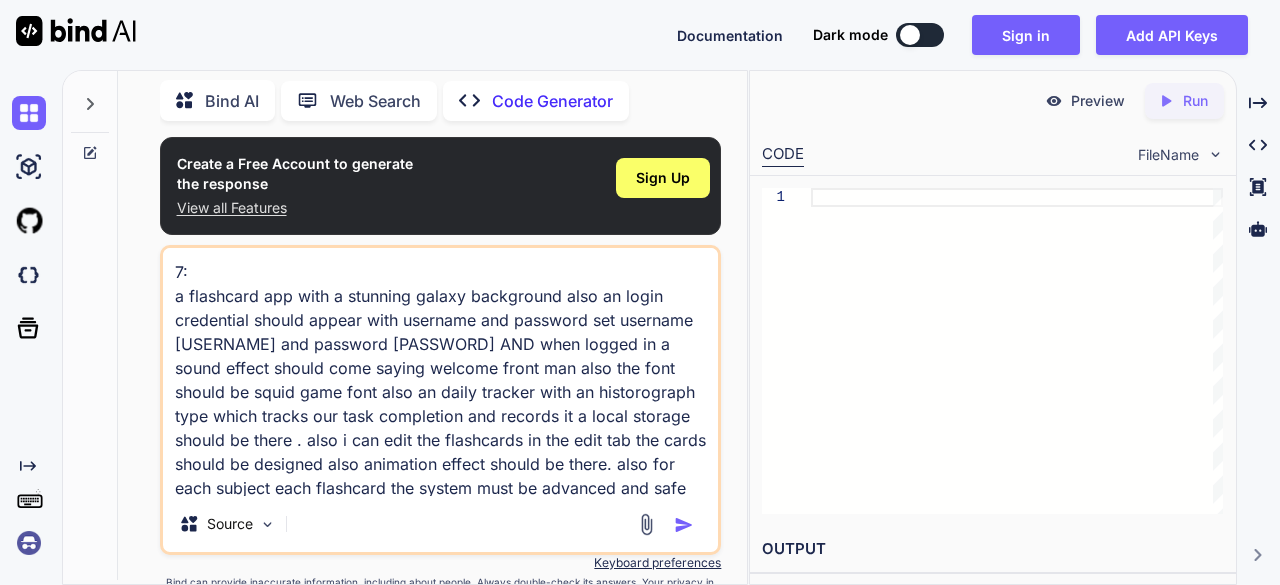 type on "7
a flashcard app with a stunning galaxy background also an login credential should appear with username and password set username [USERNAME] and password [PASSWORD] AND when logged in a sound effect should come saying welcome front man also the font should be squid game font also an daily tracker with an historograph type which tracks our task completion and records it a local storage should be there . also i can edit the flashcards in the edit tab the cards should be designed also animation effect should be there. also for each subject each flashcard the system must be advanced and safe and complex and cool" 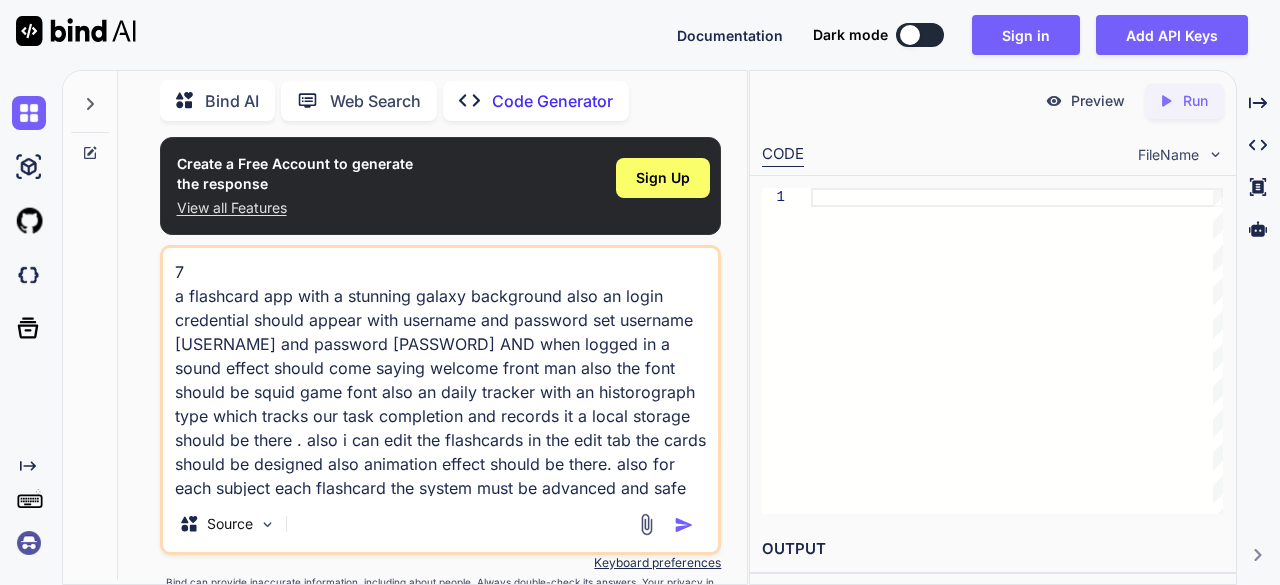 type on "a flashcard app with a stunning galaxy background also an login credential should appear with username and password set username [USERNAME] and password [PASSWORD] AND when logged in a sound effect should come saying welcome front man also the font should be squid game font also an daily tracker with an historograph type which tracks our task completion and records it a local storage should be there . also i can edit the flashcards in the edit tab the cards should be designed also animation effect should be there. also for each subject each flashcard the system must be advanced and safe and complex and cool" 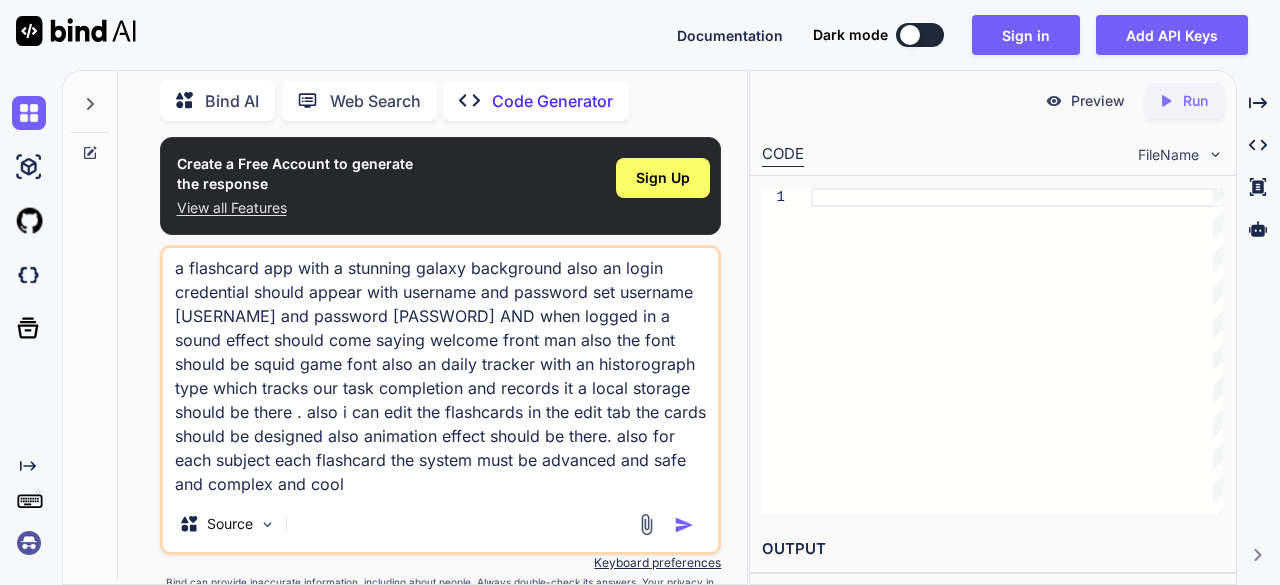 scroll, scrollTop: 0, scrollLeft: 0, axis: both 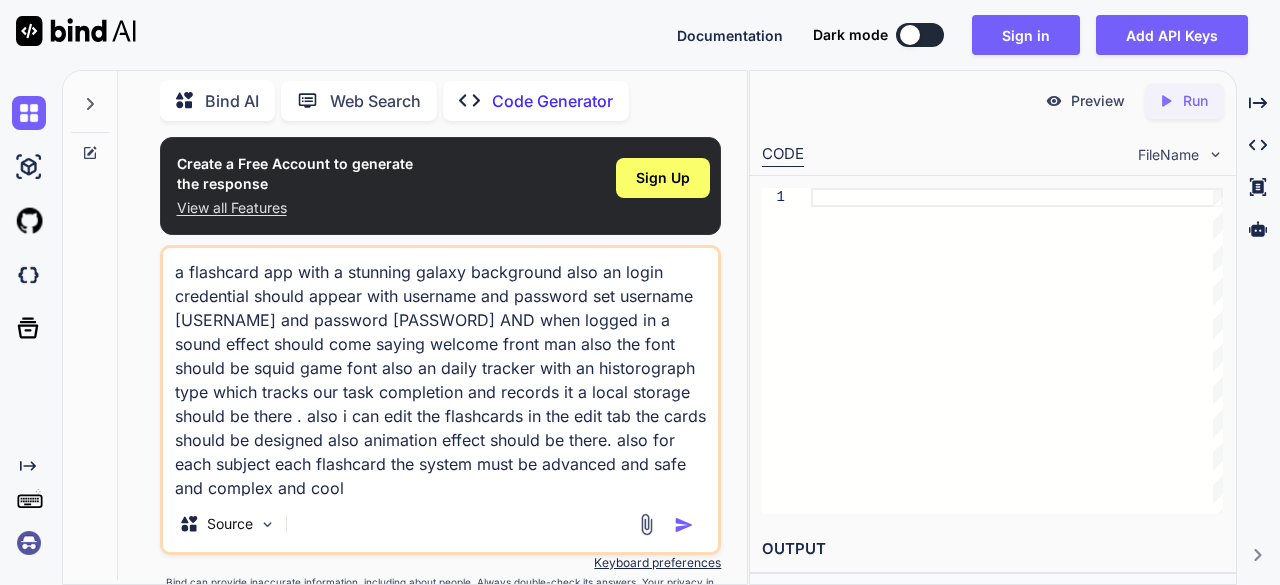 drag, startPoint x: 489, startPoint y: 496, endPoint x: 176, endPoint y: 309, distance: 364.60663 